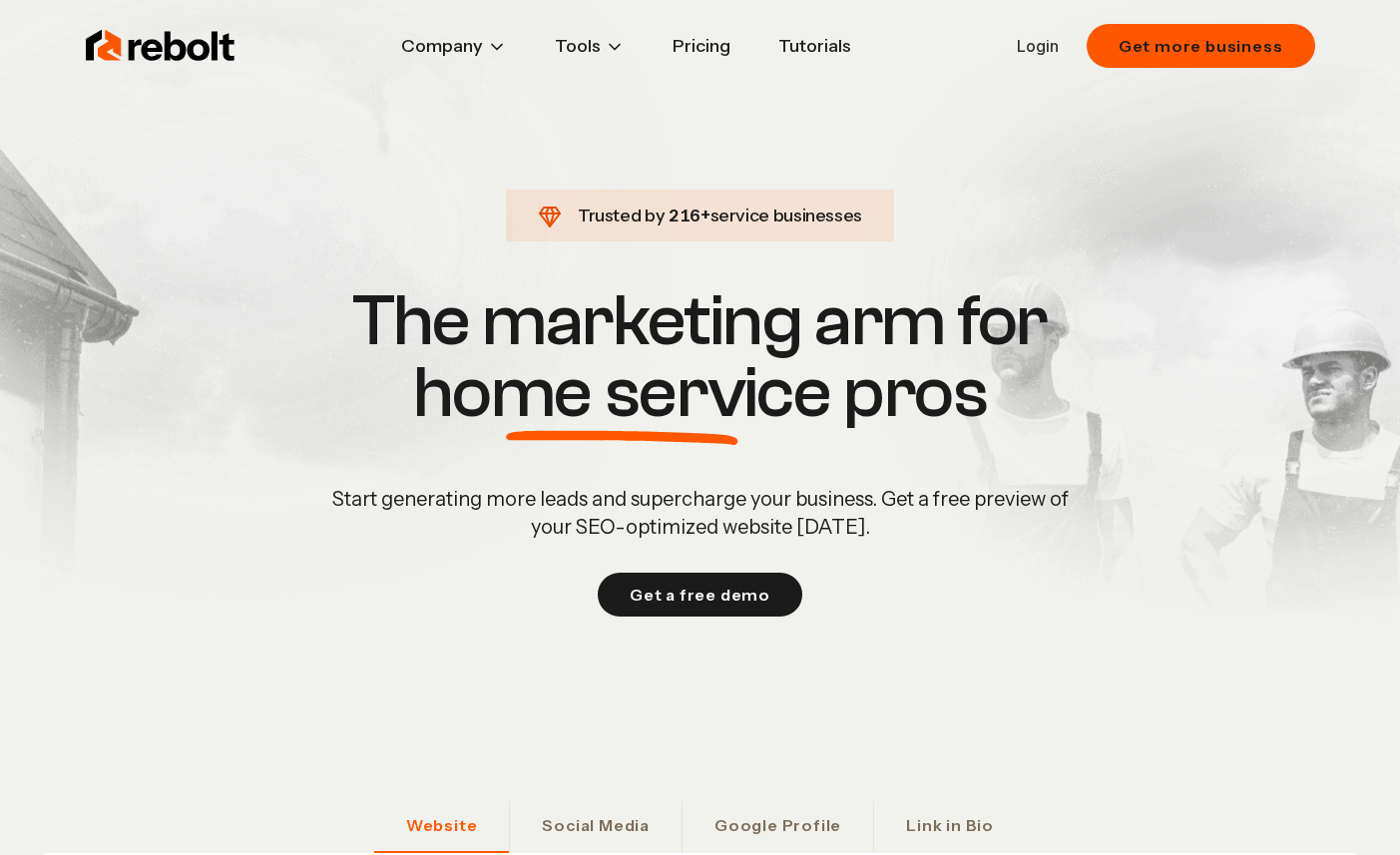 scroll, scrollTop: 0, scrollLeft: 0, axis: both 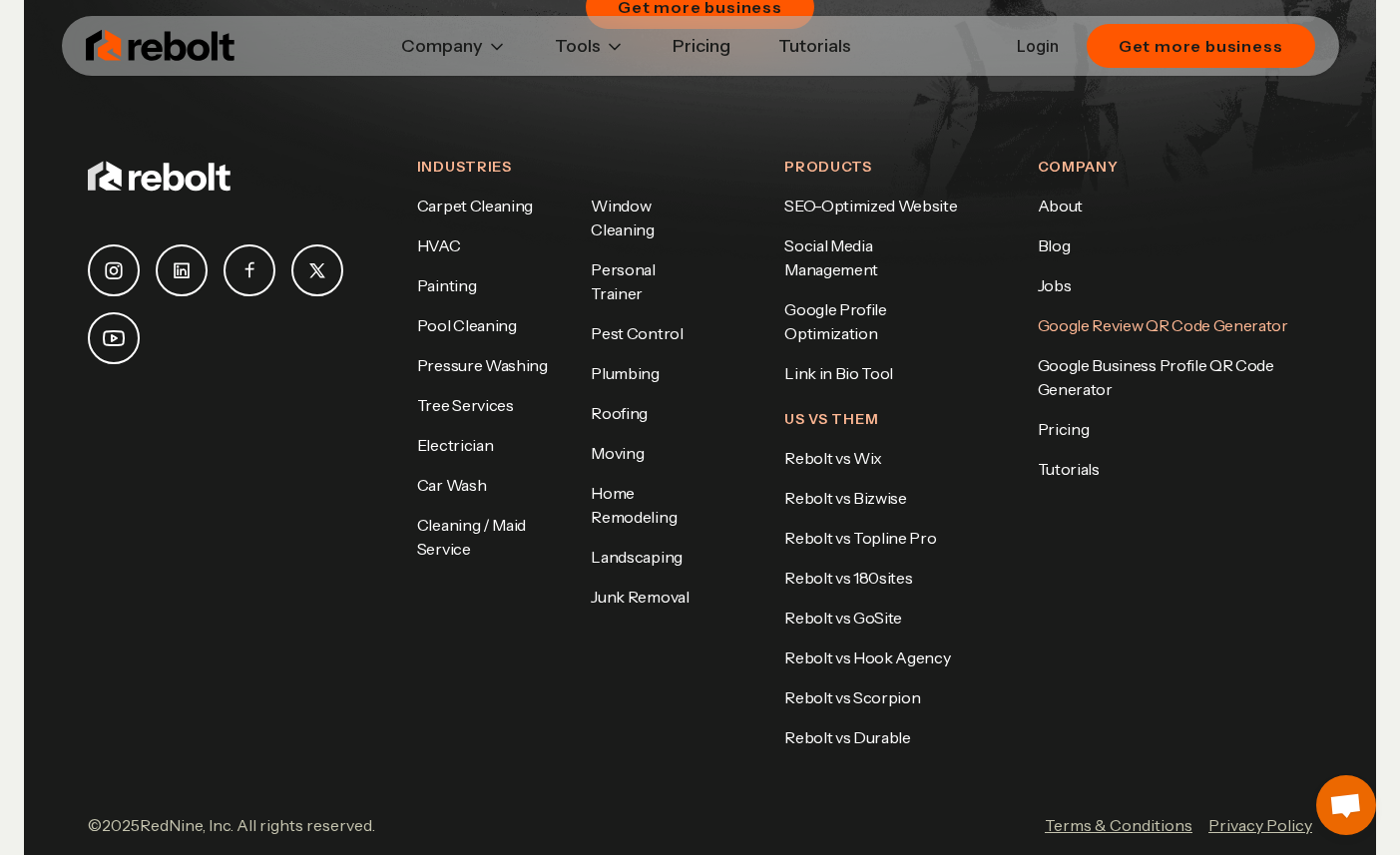 click on "Google Review QR Code Generator" at bounding box center [1163, 325] 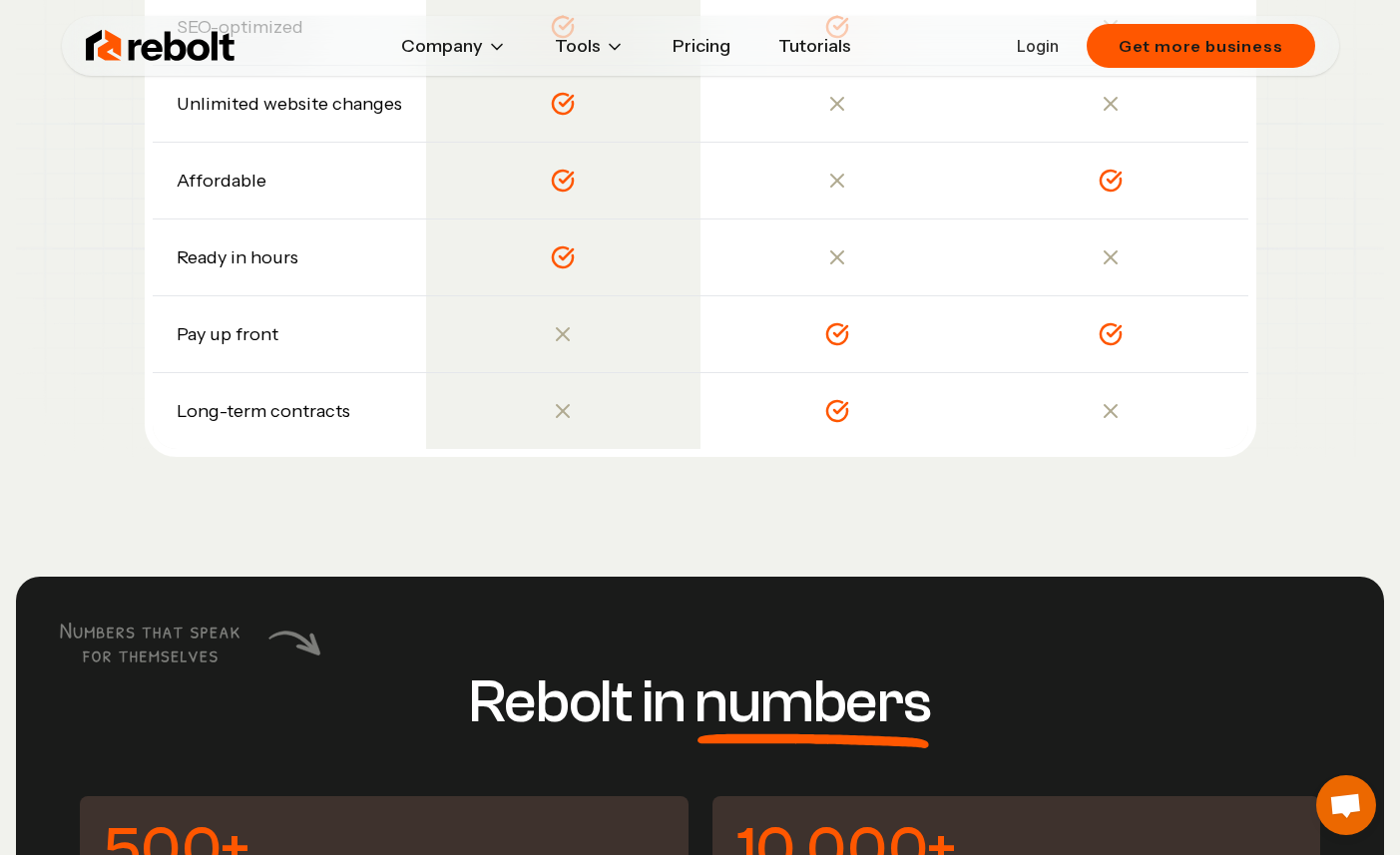 scroll, scrollTop: 6287, scrollLeft: 0, axis: vertical 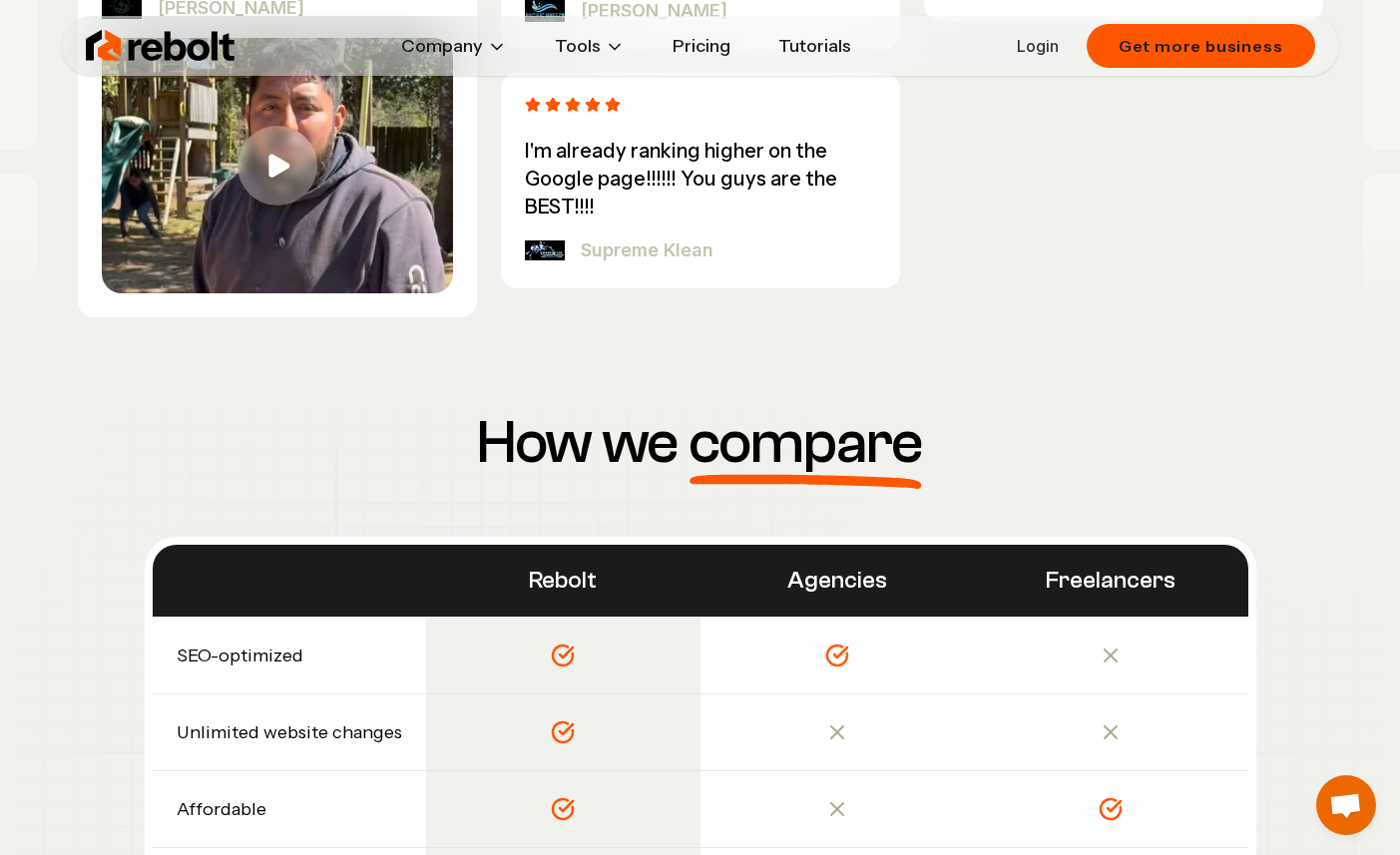 click at bounding box center [161, 46] 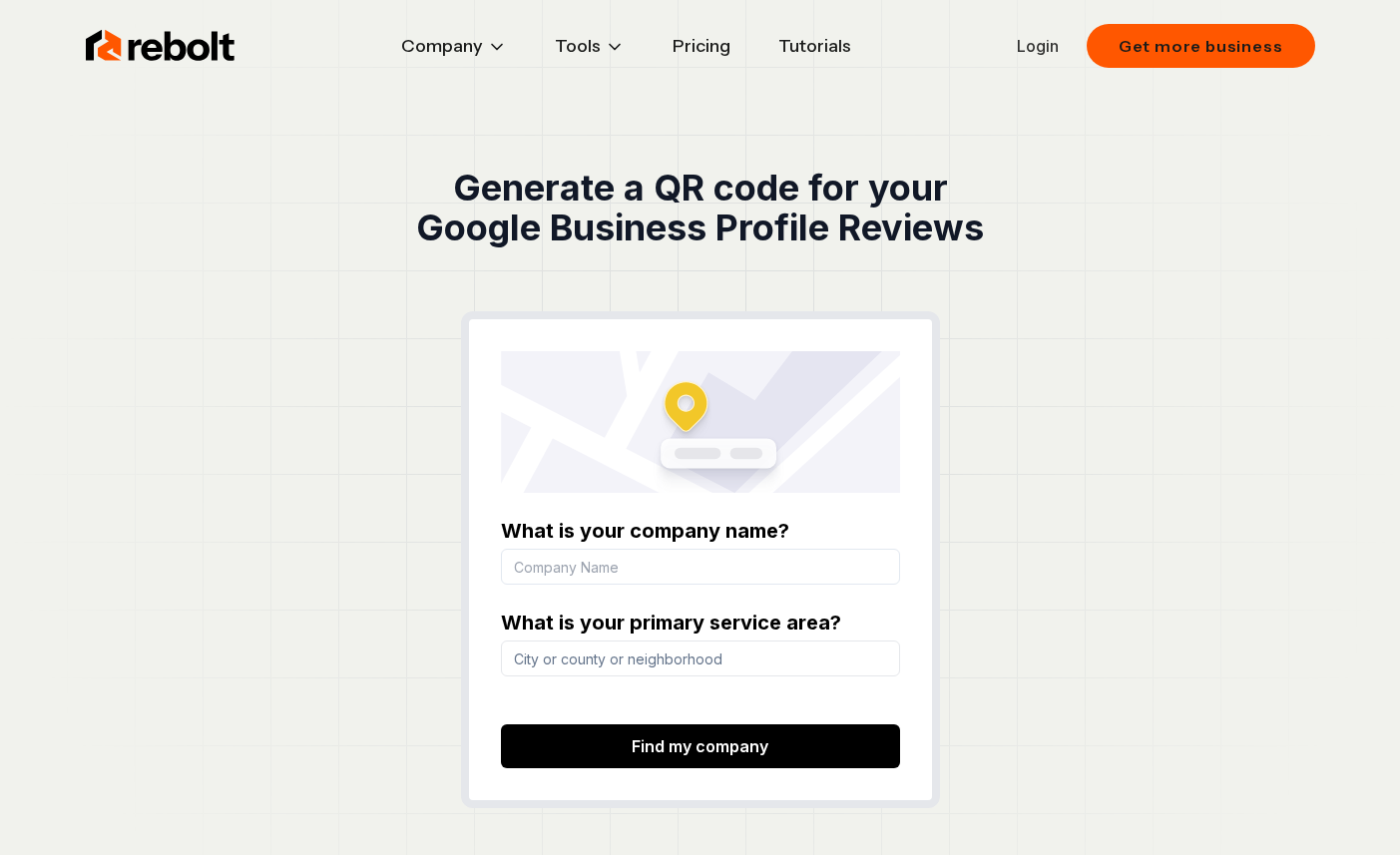 scroll, scrollTop: 0, scrollLeft: 0, axis: both 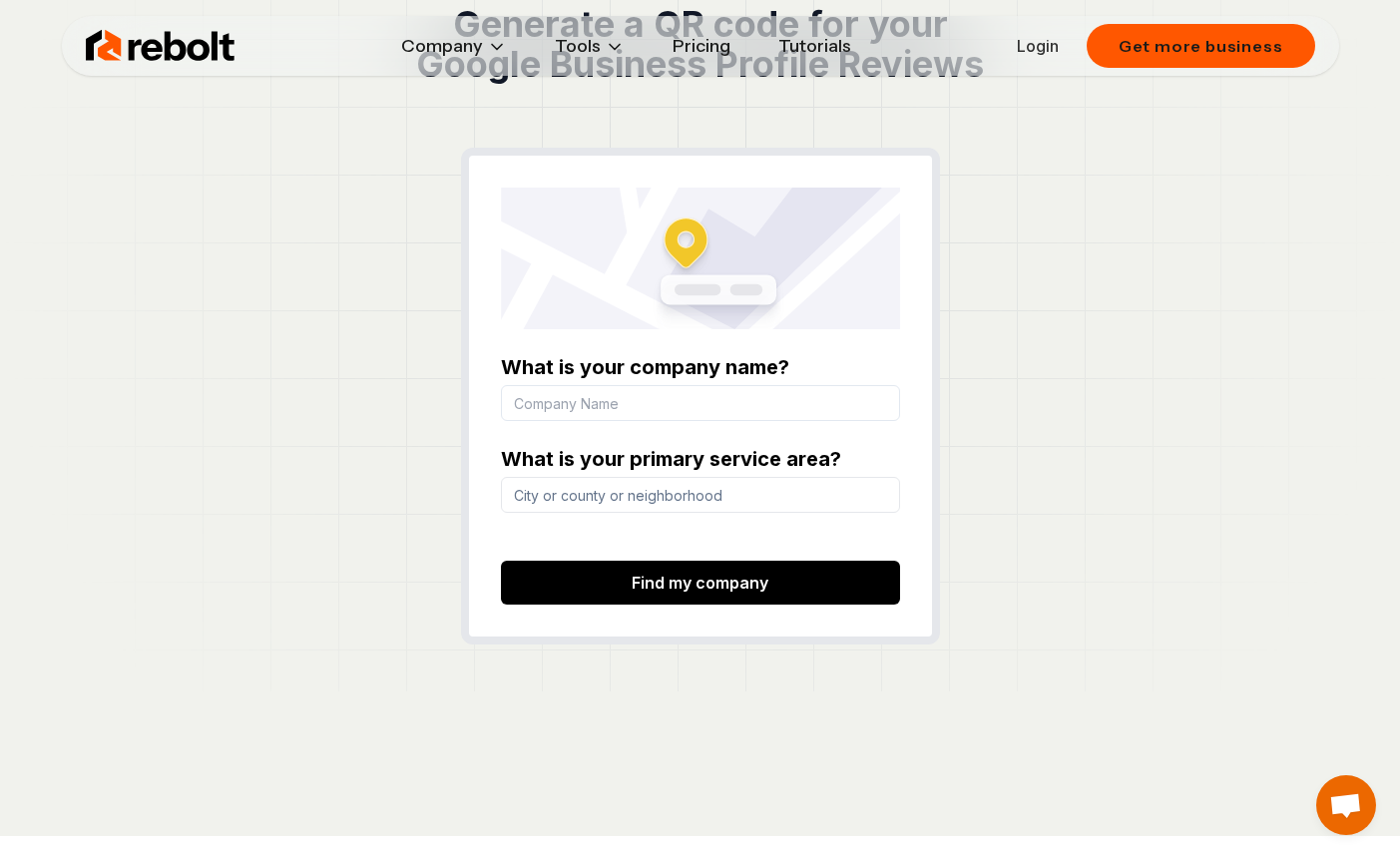 click on "What is your company name?" at bounding box center [700, 403] 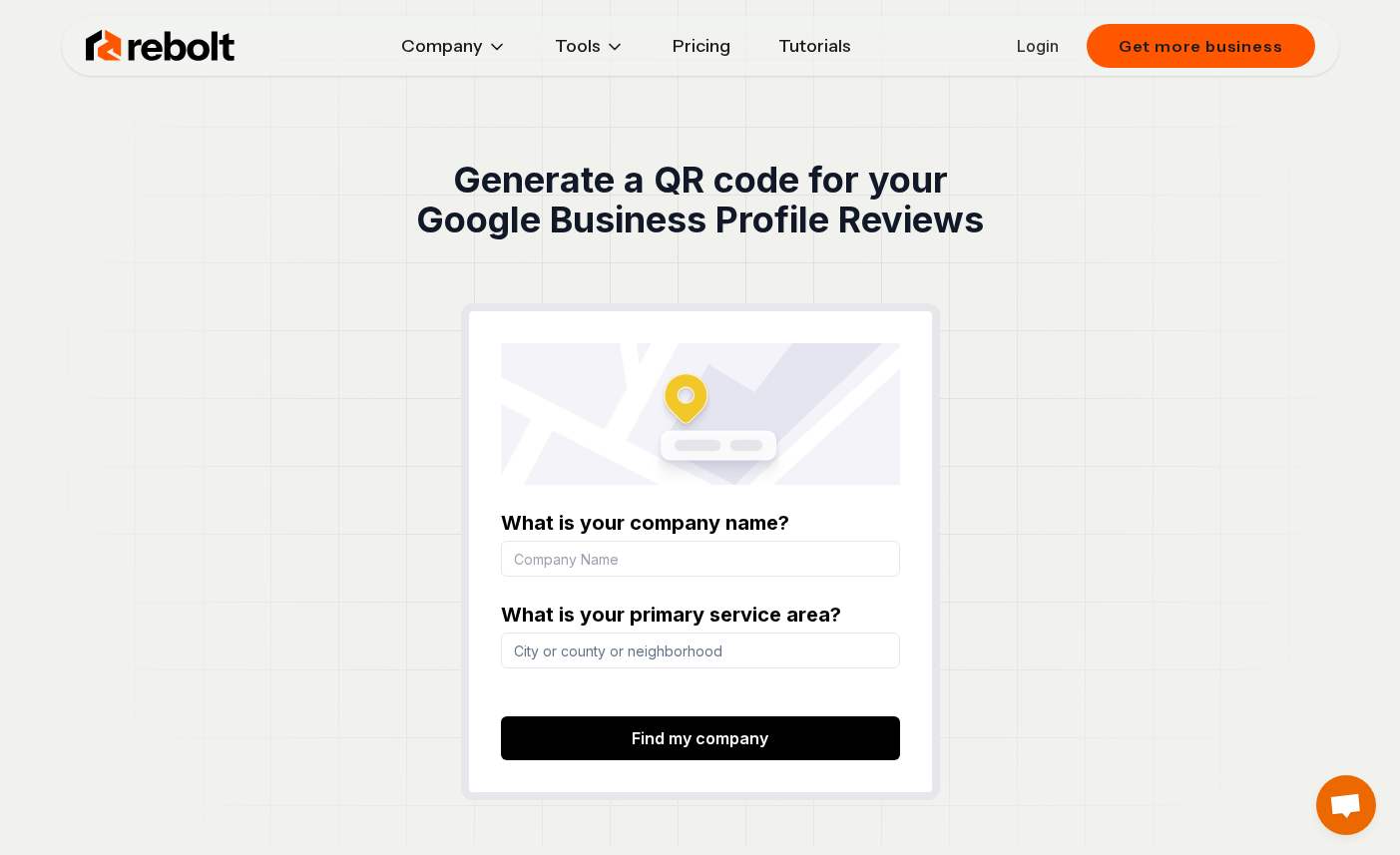 scroll, scrollTop: 0, scrollLeft: 0, axis: both 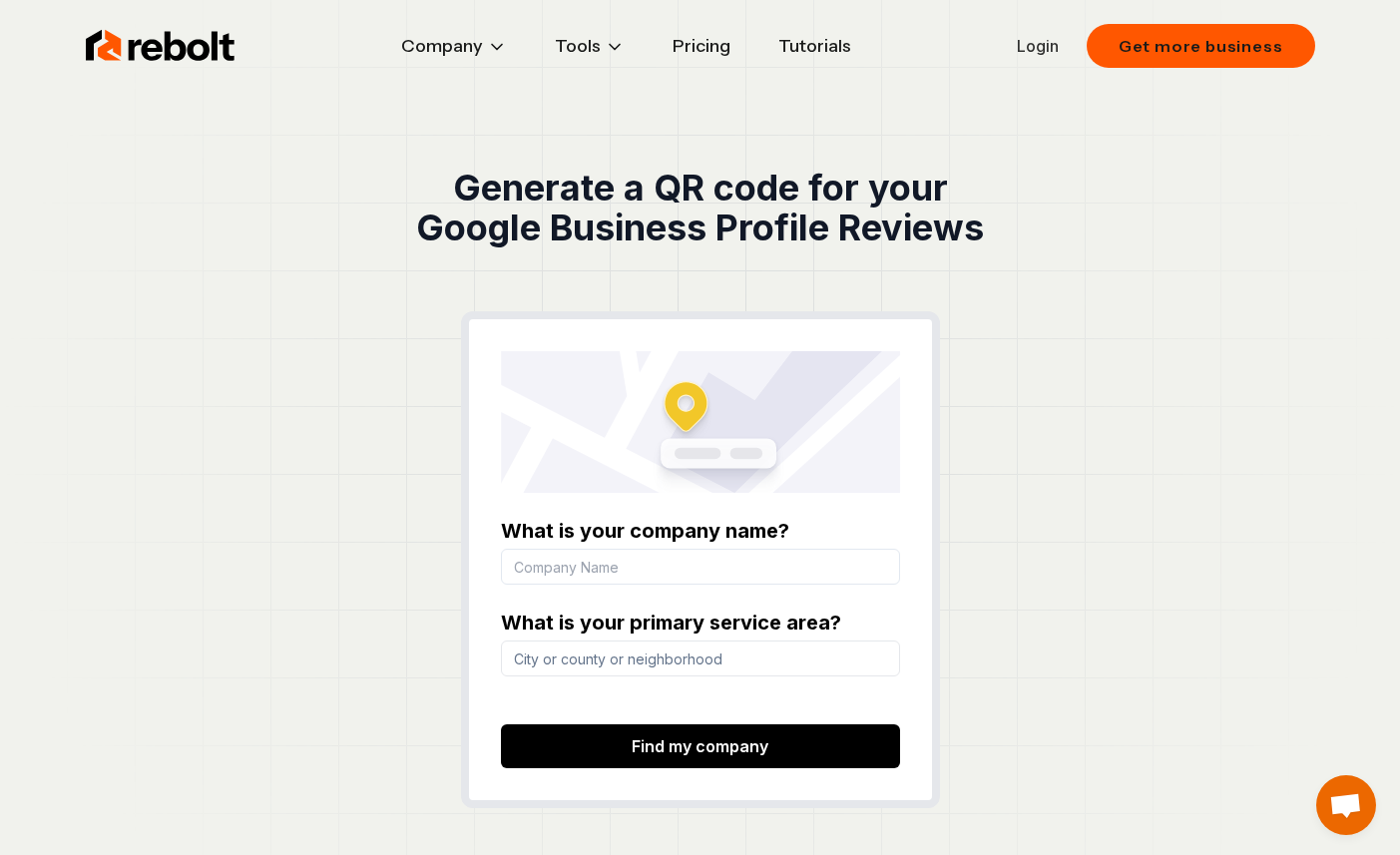 click on "What is your company name?" at bounding box center [700, 567] 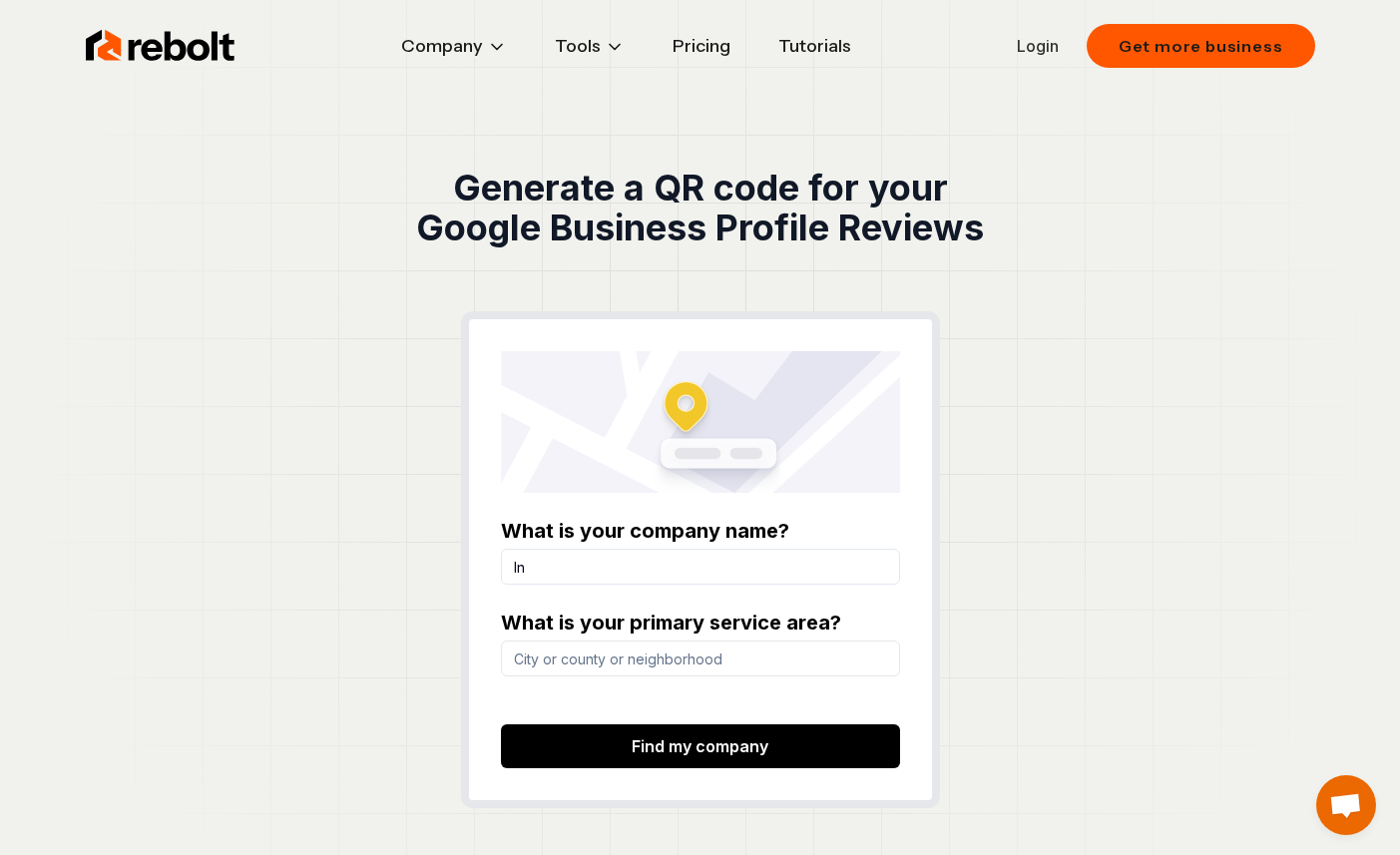 type on "I" 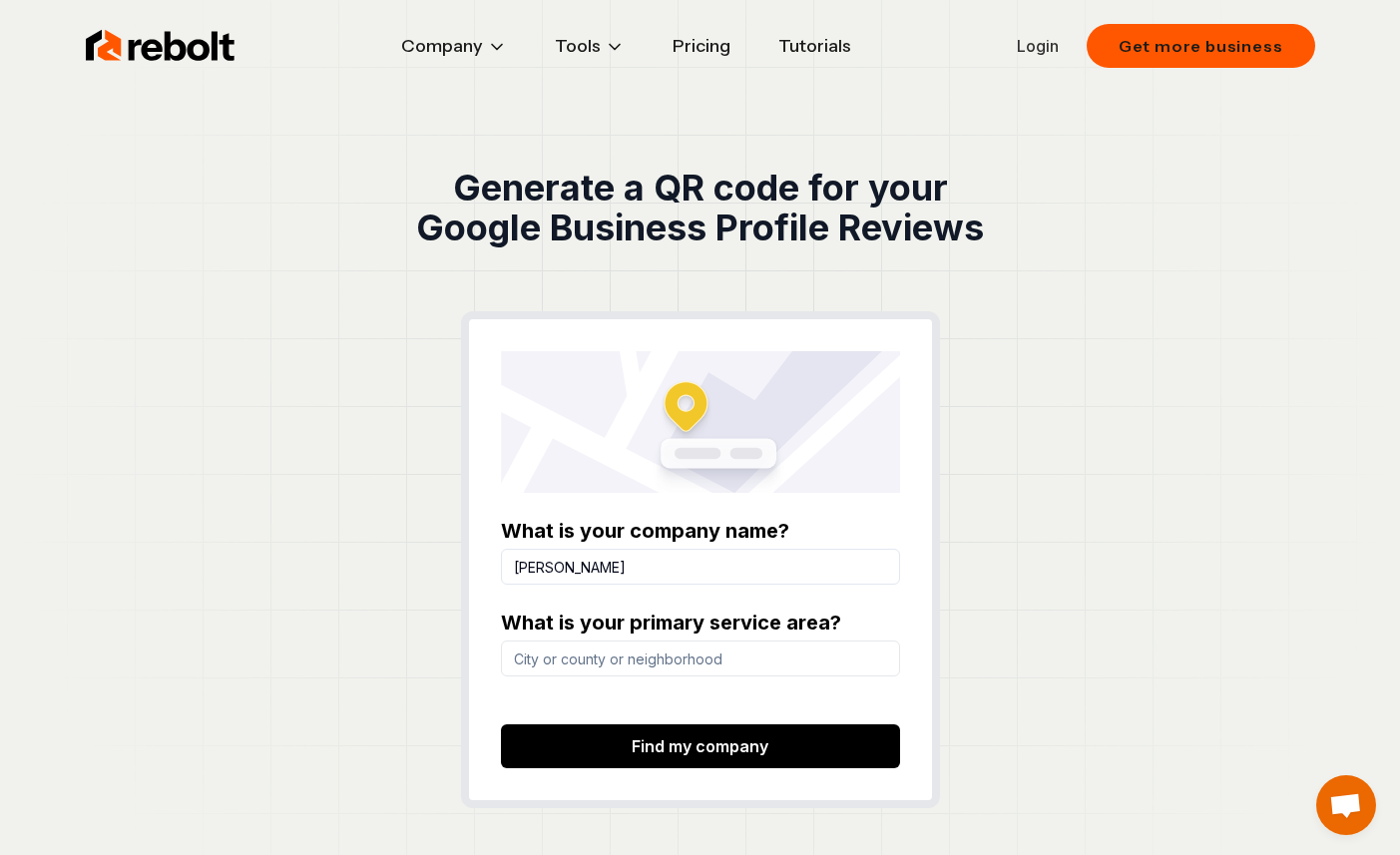 type on "Dave" 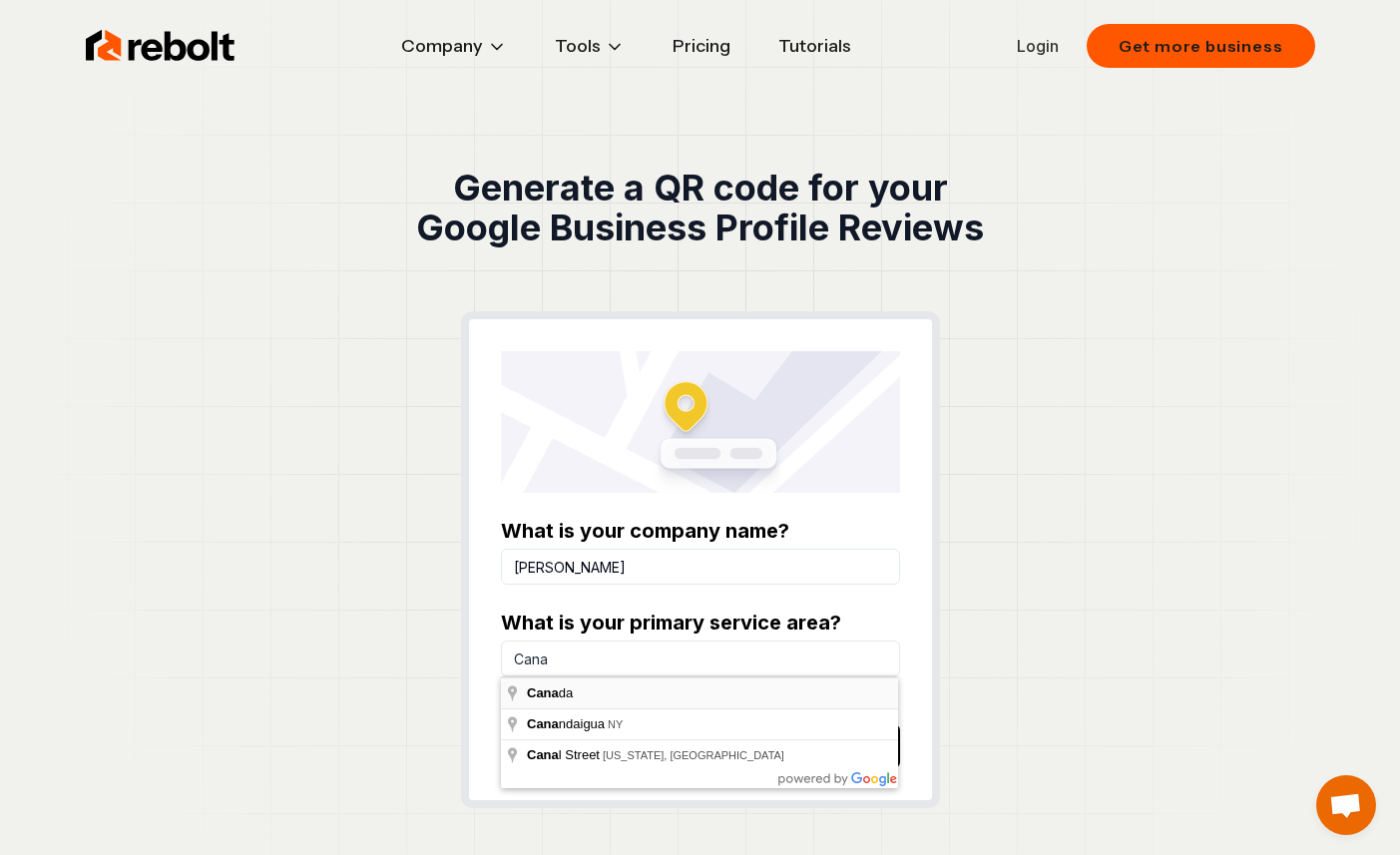 type on "Canada" 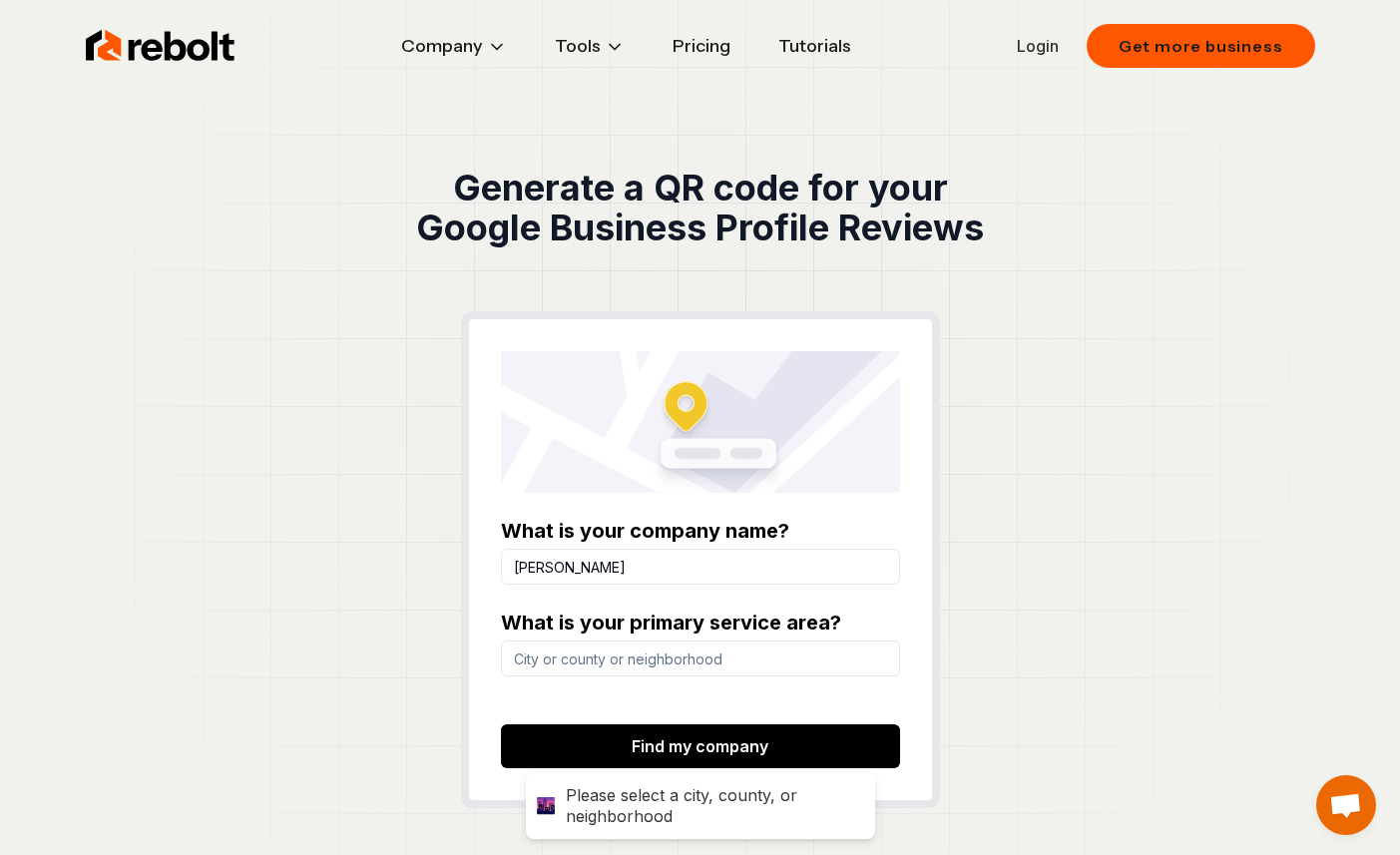 click at bounding box center [700, 658] 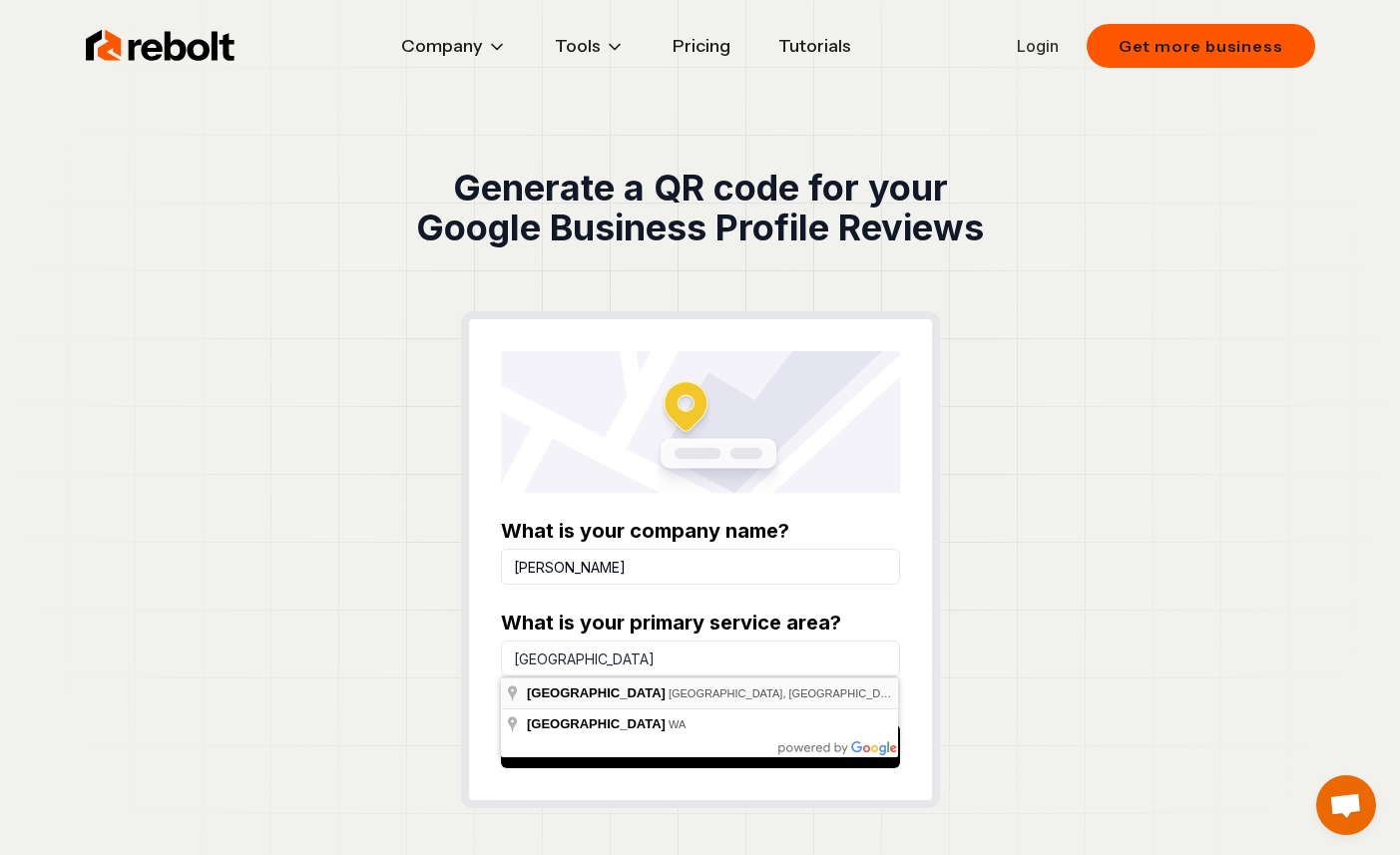 type on "Vancouver, BC, Canada" 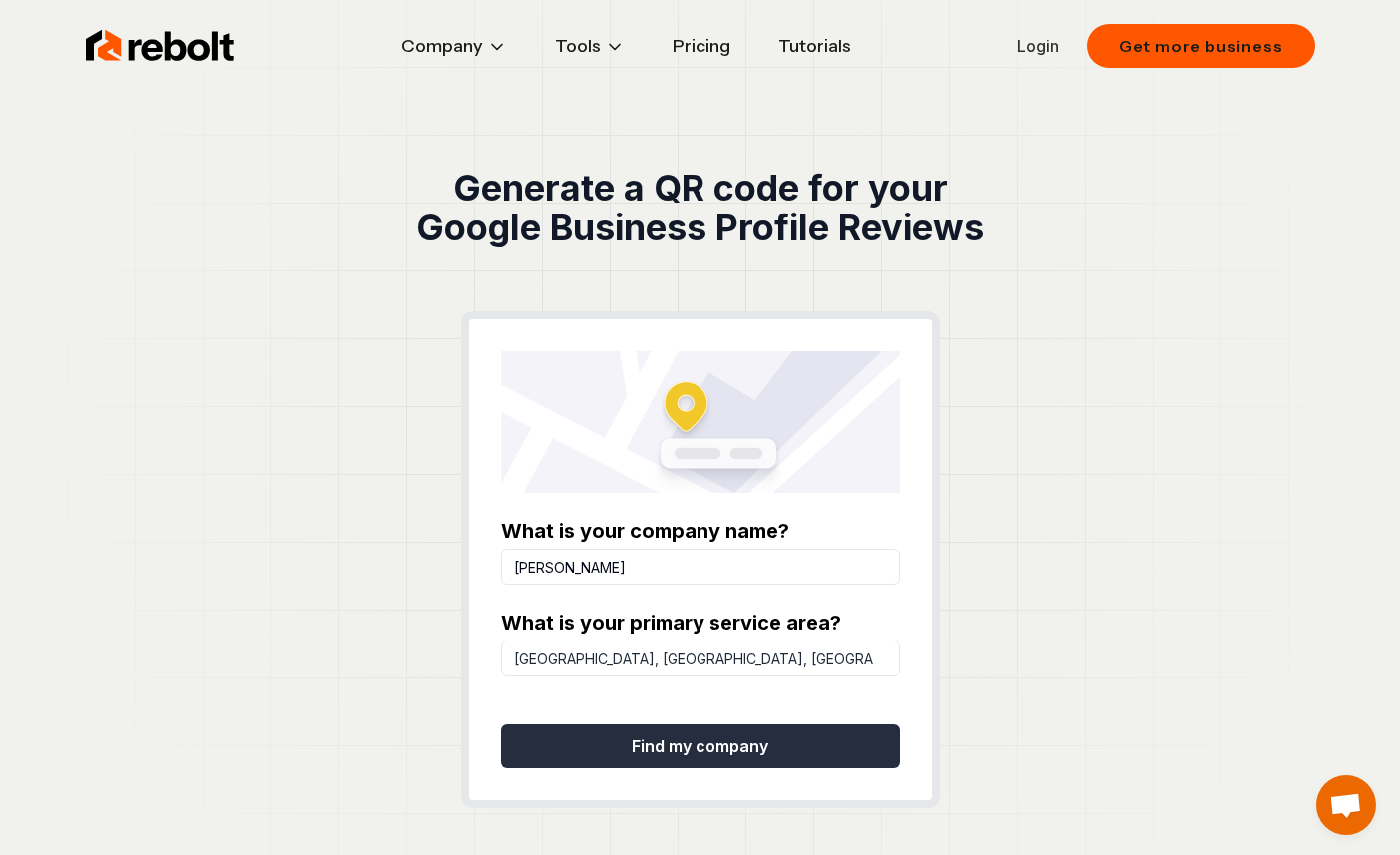 click on "Find my company" at bounding box center [700, 746] 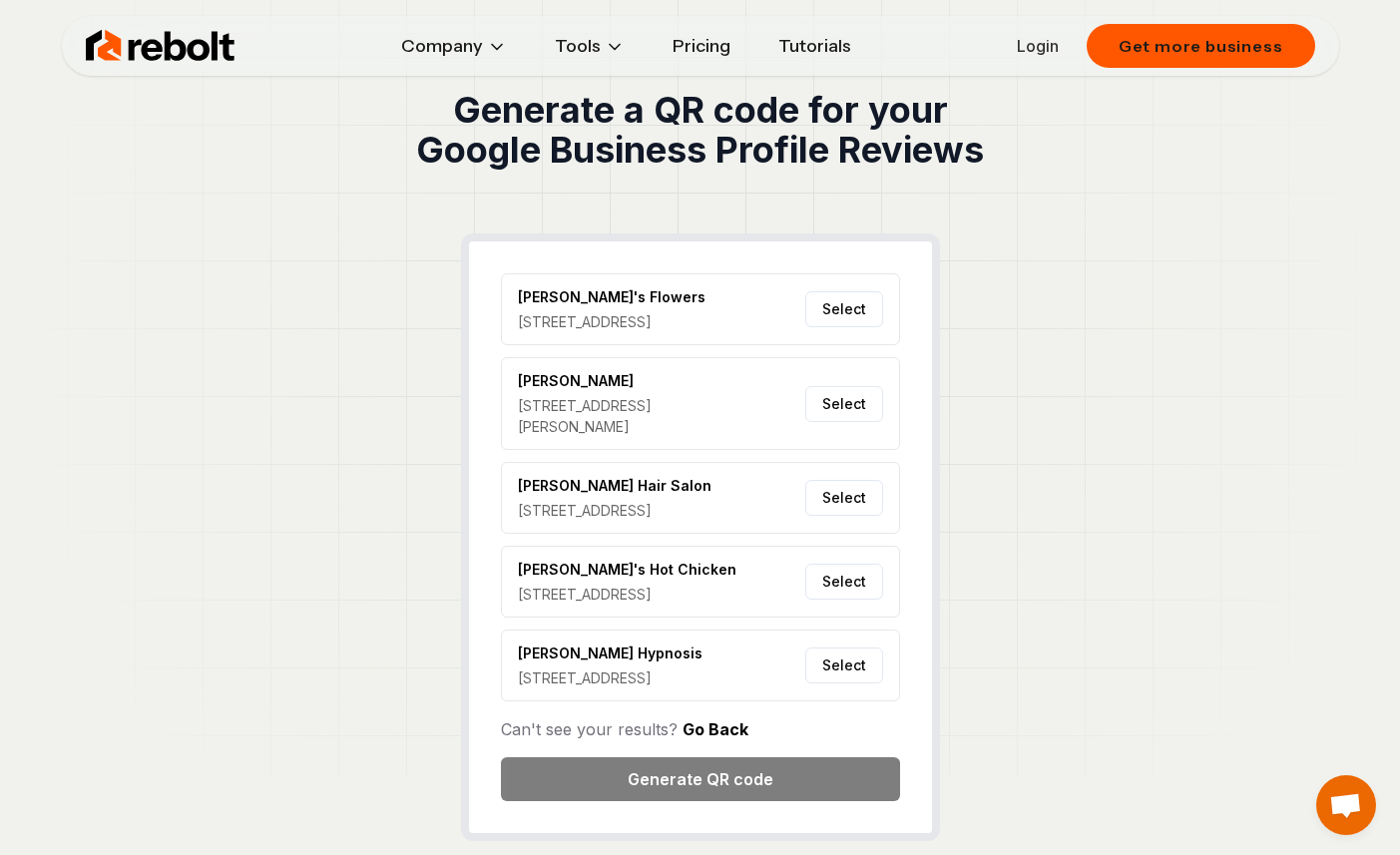 scroll, scrollTop: 74, scrollLeft: 0, axis: vertical 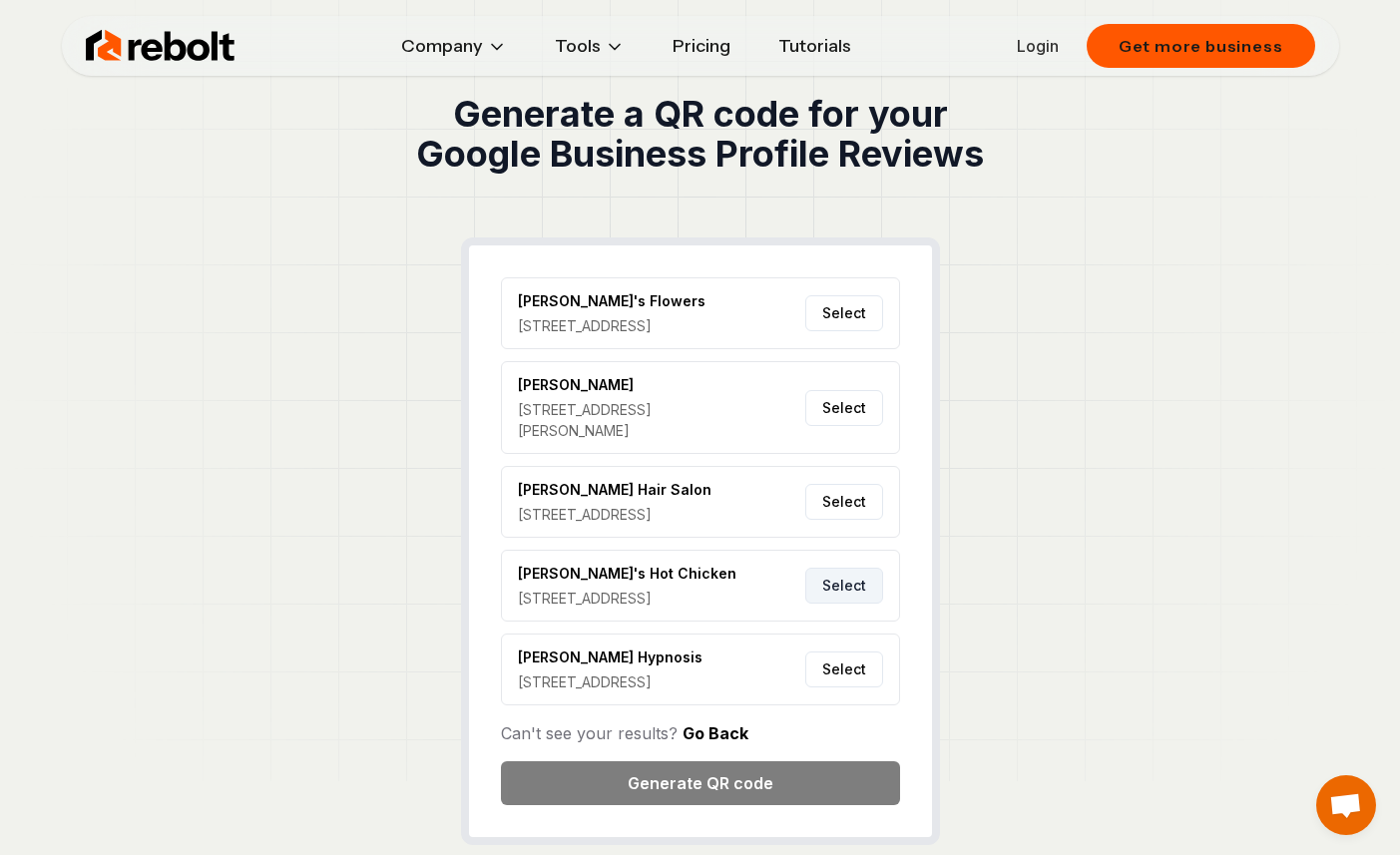 click on "Select" at bounding box center [844, 586] 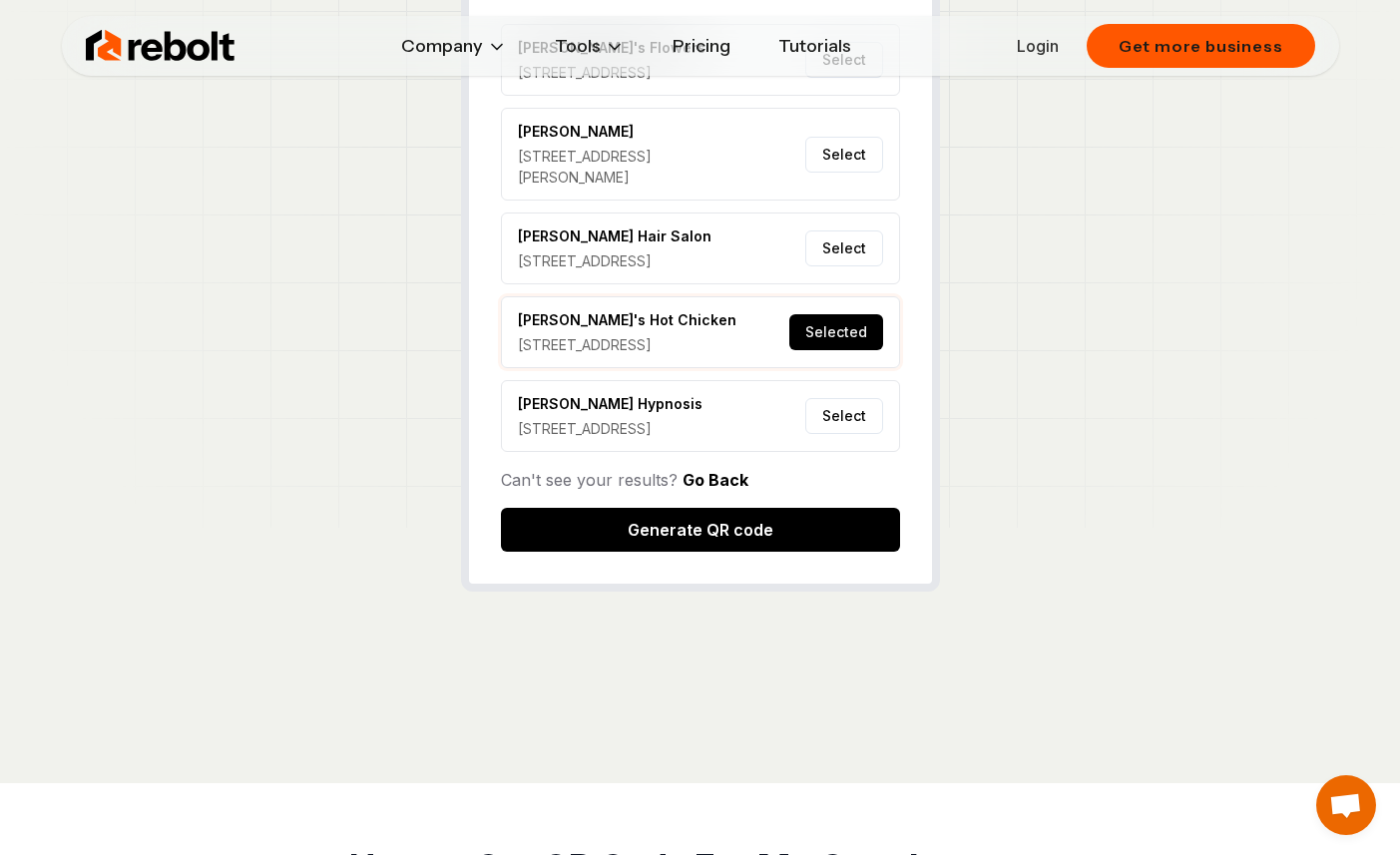 scroll, scrollTop: 325, scrollLeft: 0, axis: vertical 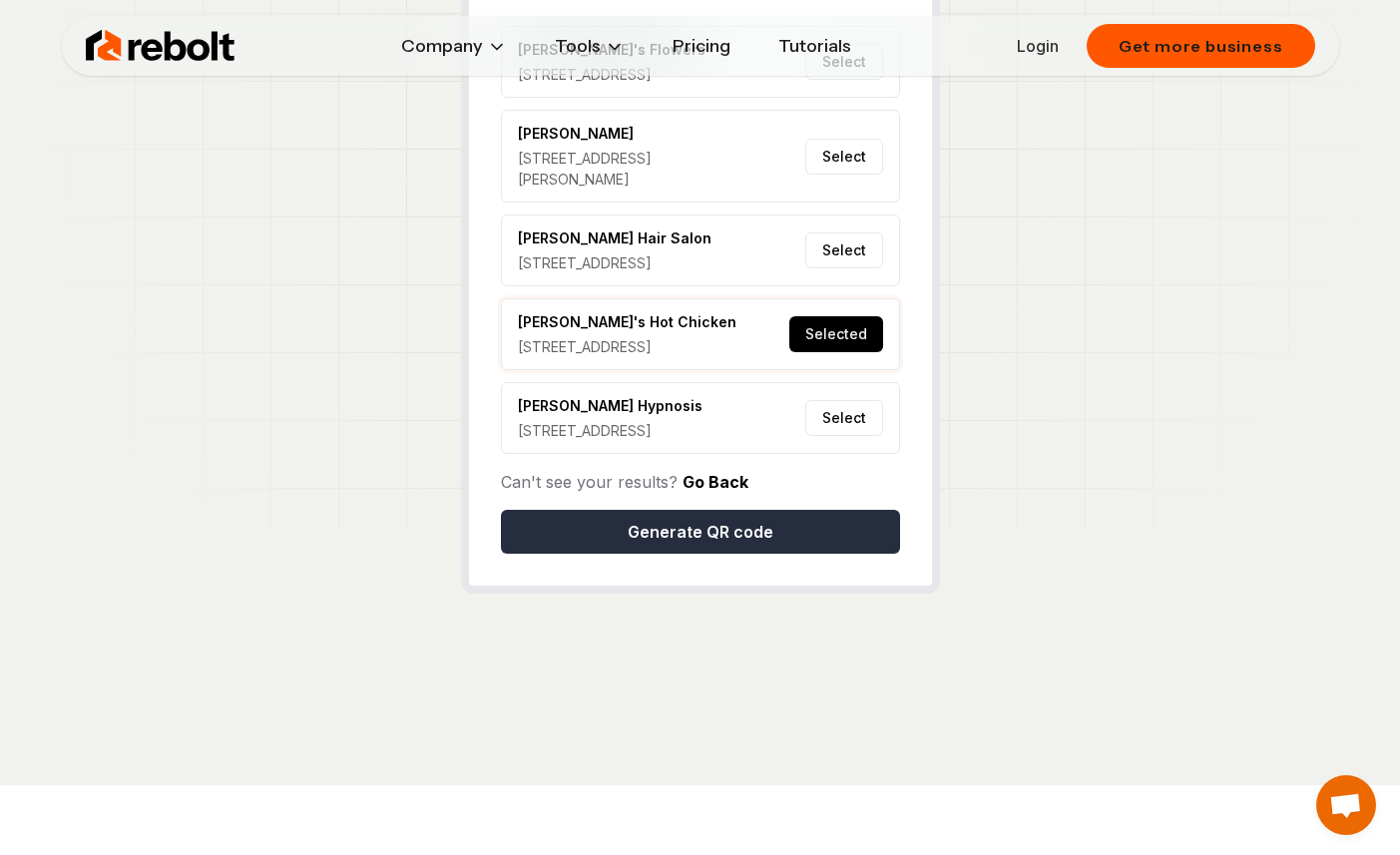 click on "Generate QR code" at bounding box center [700, 532] 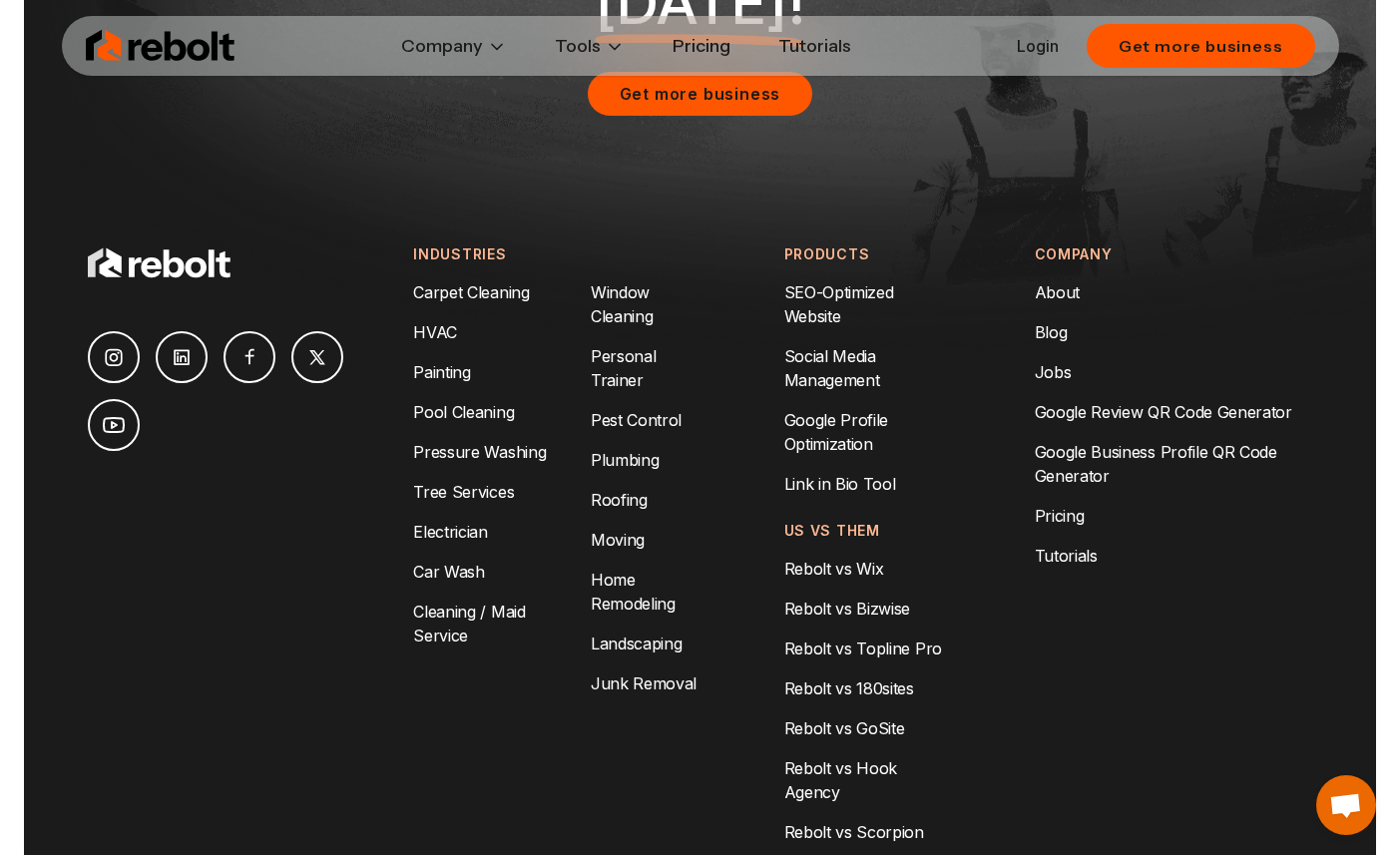 scroll, scrollTop: 8981, scrollLeft: 0, axis: vertical 